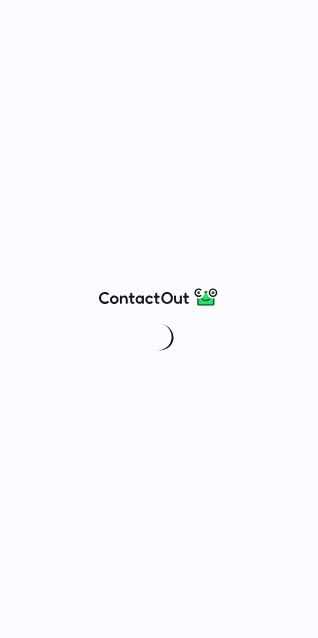 scroll, scrollTop: 0, scrollLeft: 0, axis: both 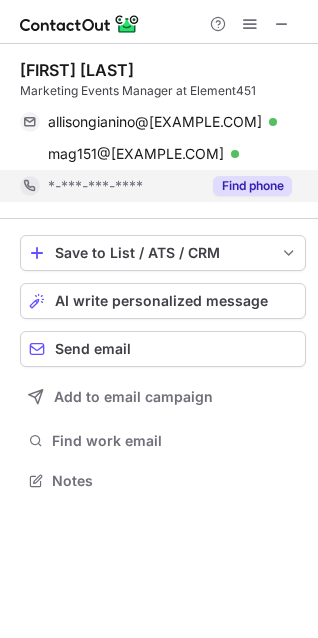 click on "Find phone" at bounding box center [252, 186] 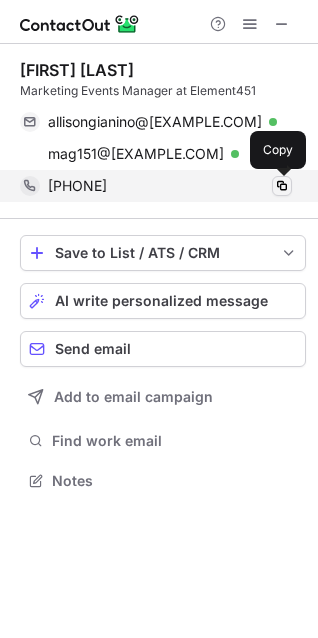click at bounding box center [282, 186] 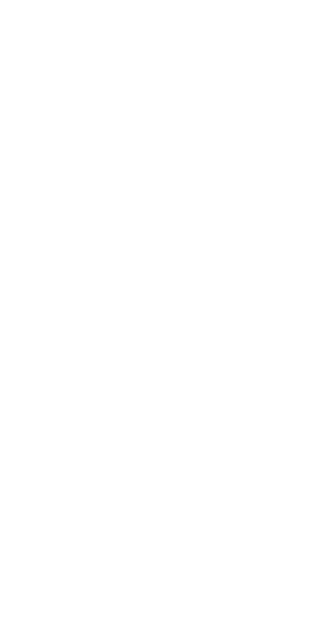scroll, scrollTop: 0, scrollLeft: 0, axis: both 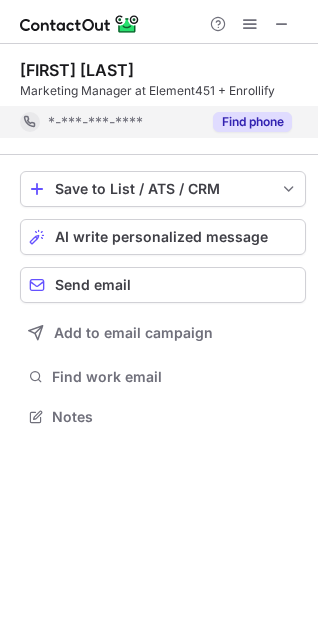 click on "Find phone" at bounding box center [252, 122] 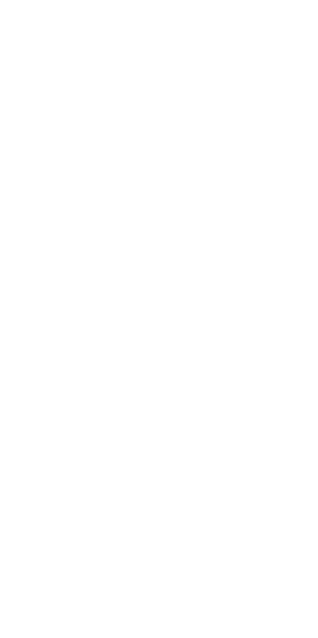 scroll, scrollTop: 0, scrollLeft: 0, axis: both 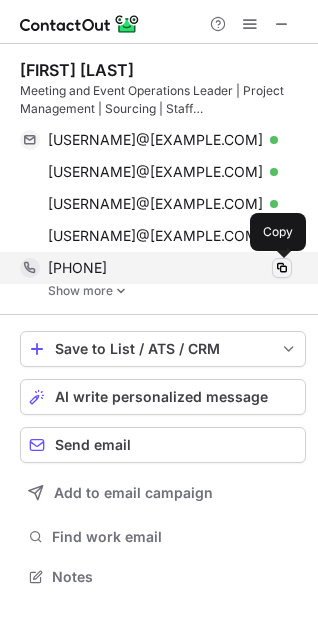 click at bounding box center [282, 268] 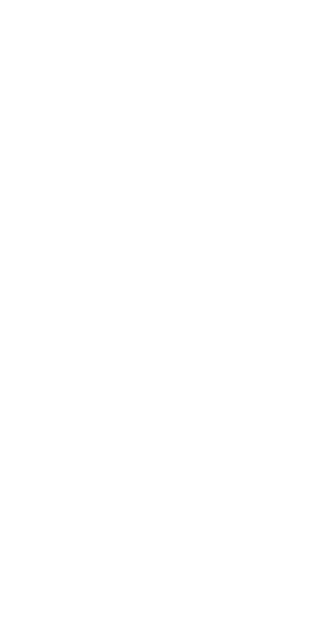 scroll, scrollTop: 0, scrollLeft: 0, axis: both 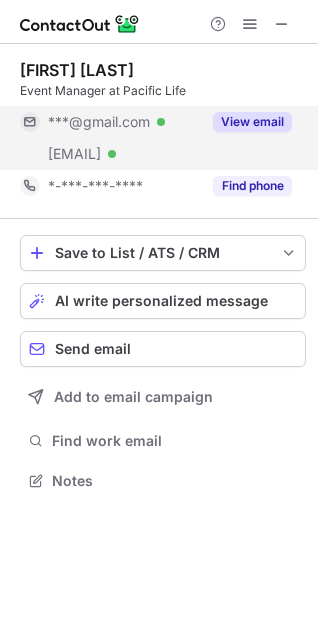 click on "View email" at bounding box center (252, 122) 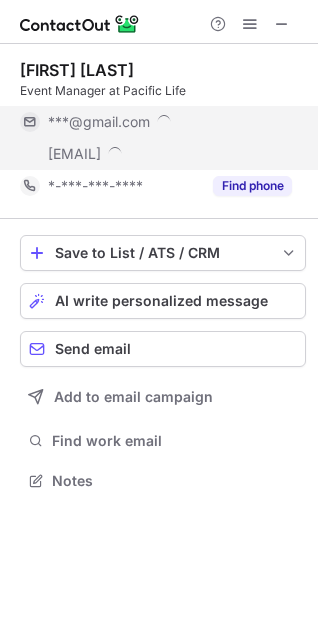 scroll, scrollTop: 10, scrollLeft: 10, axis: both 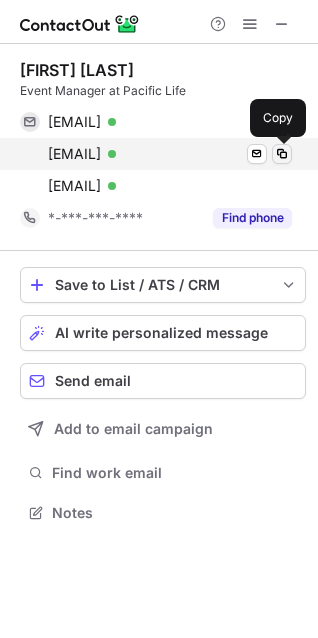 click at bounding box center (282, 154) 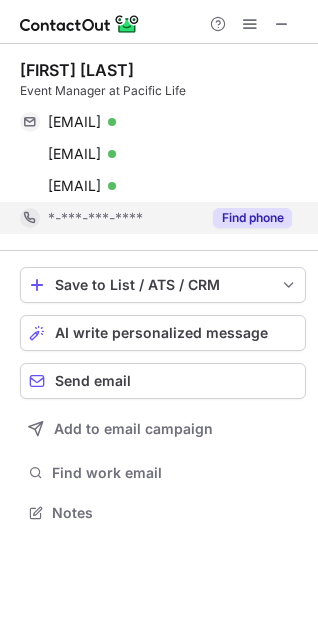 click on "Find phone" at bounding box center (252, 218) 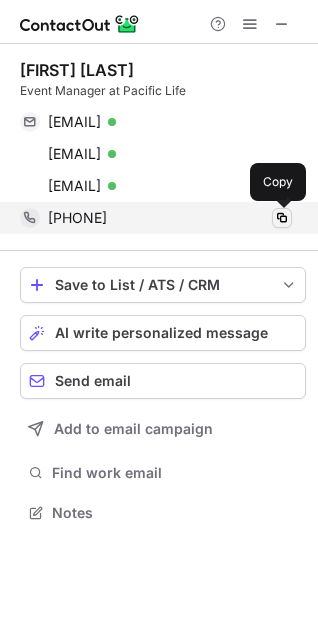 click at bounding box center [282, 218] 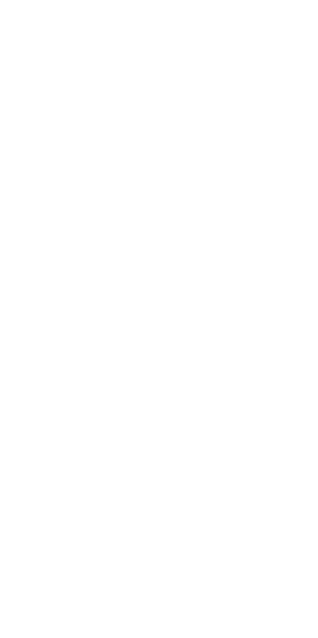 scroll, scrollTop: 0, scrollLeft: 0, axis: both 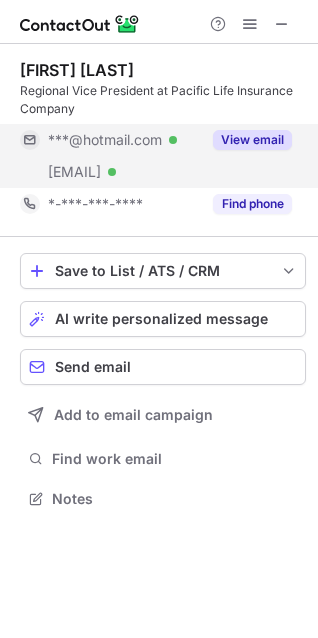 click on "View email" at bounding box center [246, 140] 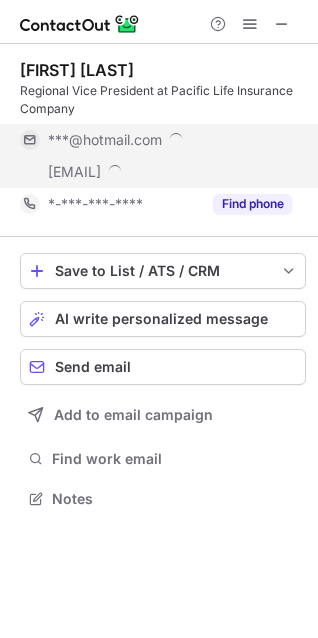 scroll, scrollTop: 10, scrollLeft: 10, axis: both 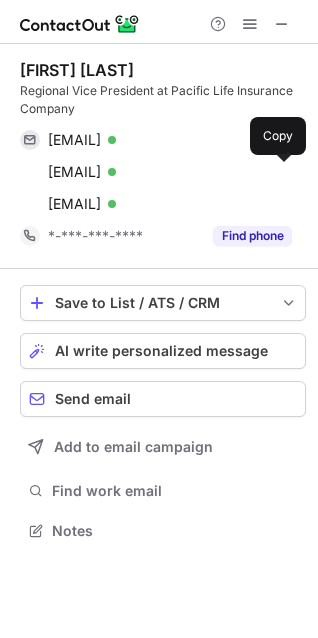 click at bounding box center [282, 172] 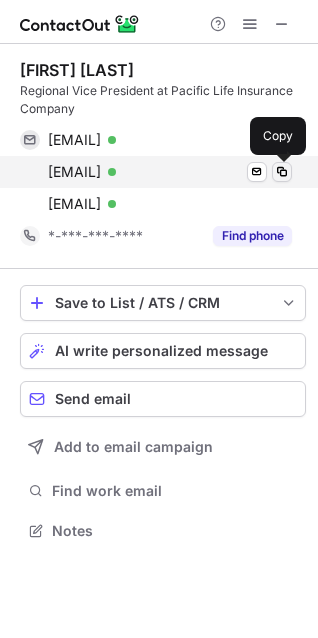 click at bounding box center [282, 172] 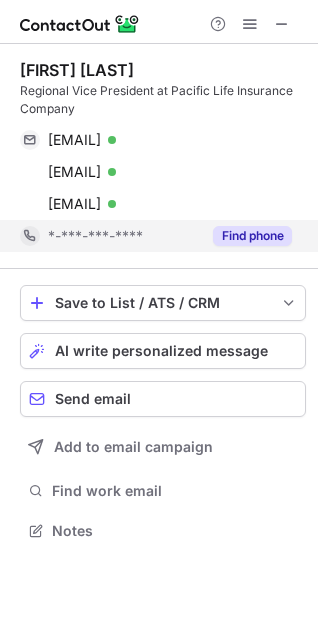 click on "Find phone" at bounding box center [252, 236] 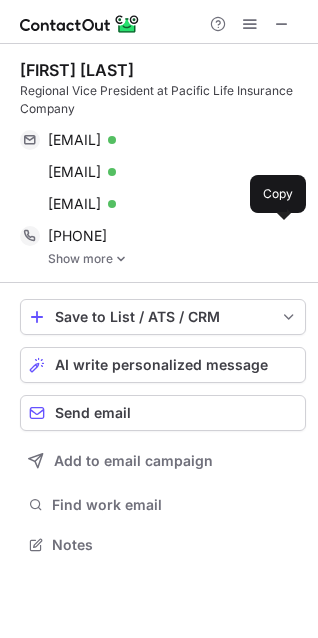 scroll, scrollTop: 10, scrollLeft: 10, axis: both 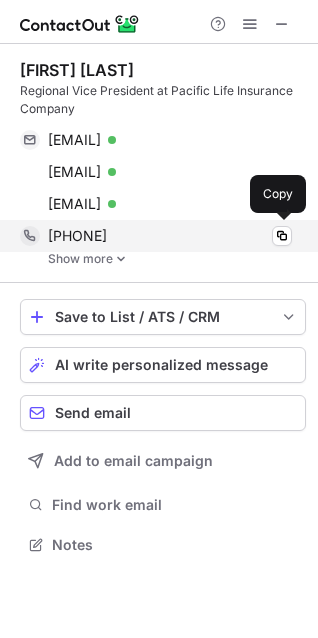 click on "+15122620430 Copy" at bounding box center (156, 236) 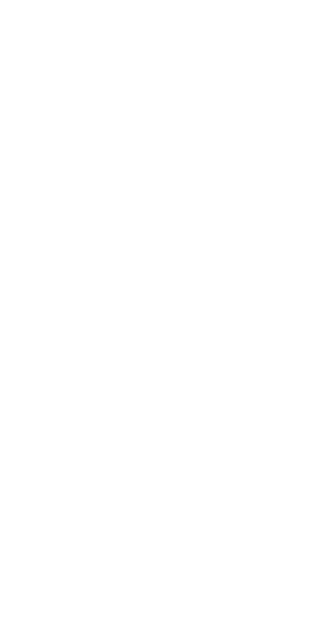 scroll, scrollTop: 0, scrollLeft: 0, axis: both 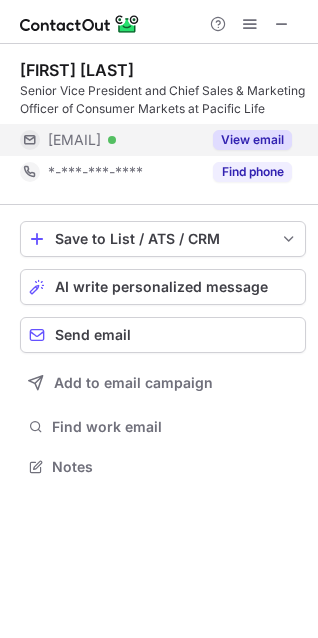 click on "View email" at bounding box center [252, 140] 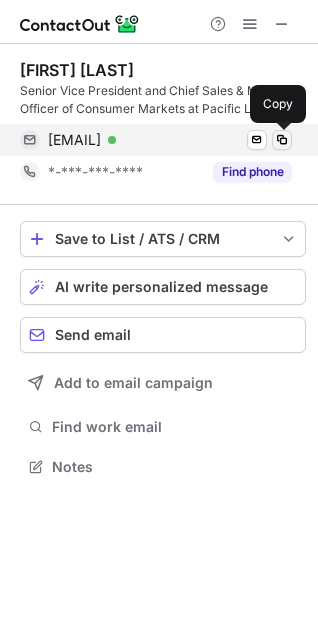 click at bounding box center [282, 140] 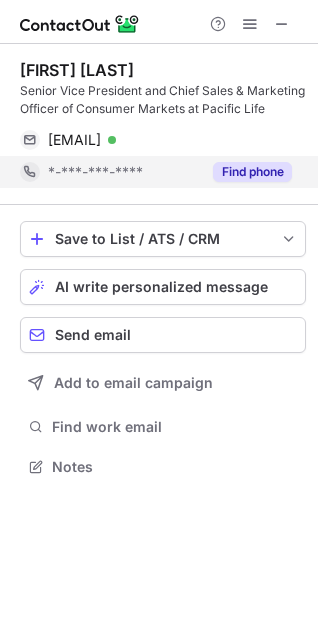 click on "Find phone" at bounding box center [252, 172] 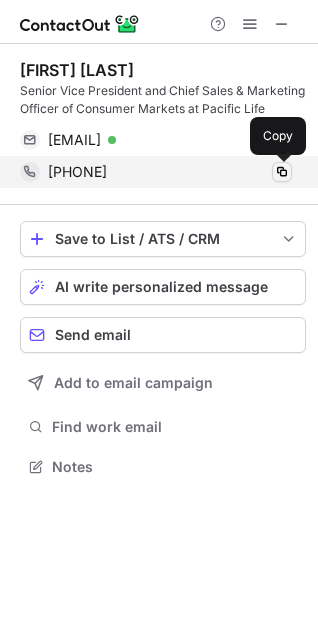 click at bounding box center [282, 172] 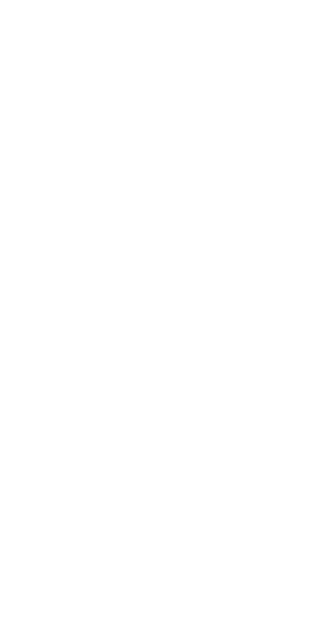 scroll, scrollTop: 0, scrollLeft: 0, axis: both 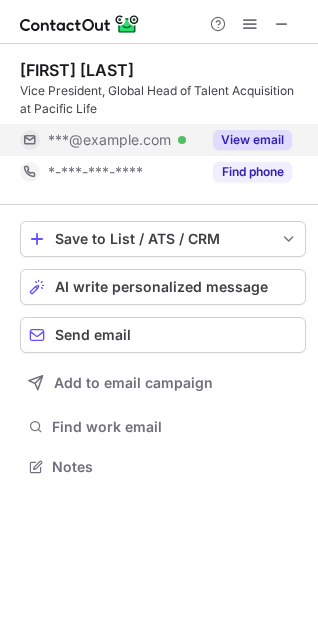 click on "View email" at bounding box center (252, 140) 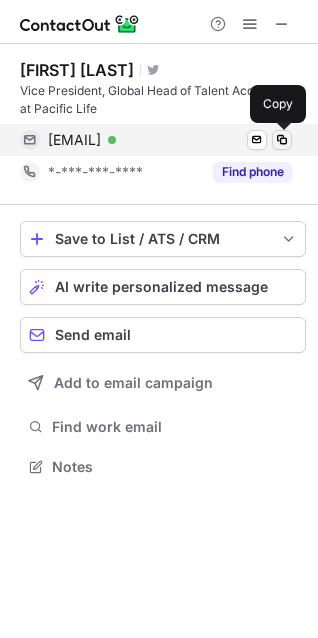 click at bounding box center [282, 140] 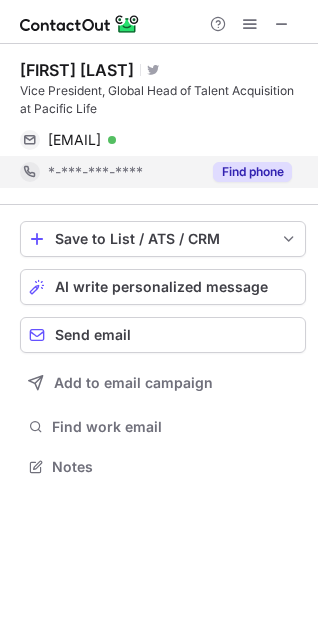 click on "Find phone" at bounding box center (252, 172) 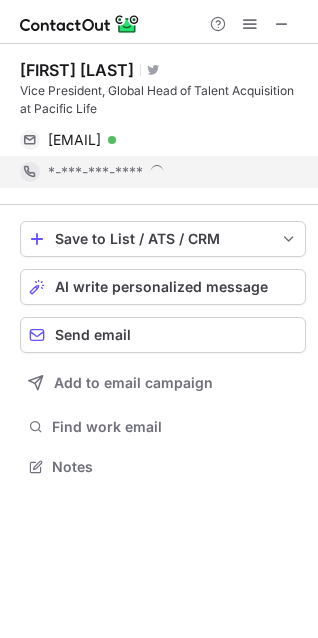 scroll, scrollTop: 10, scrollLeft: 10, axis: both 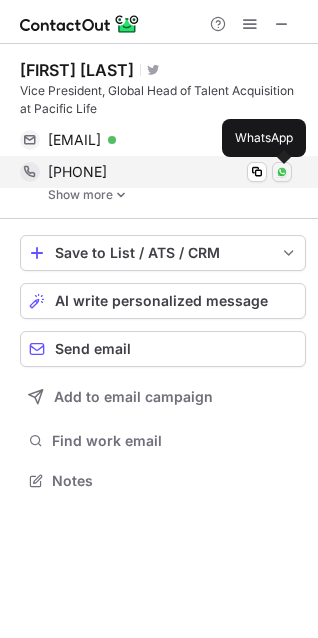 click at bounding box center [282, 172] 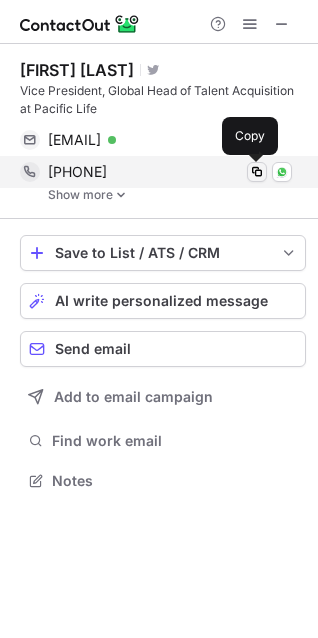 click at bounding box center (257, 172) 